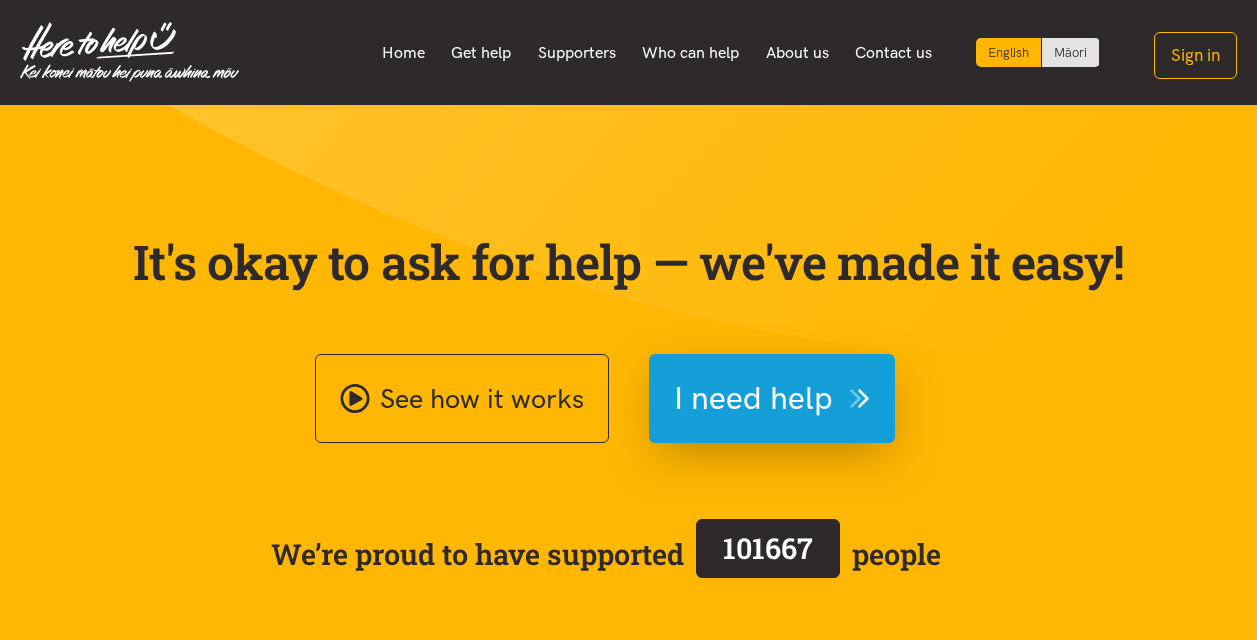 scroll, scrollTop: 0, scrollLeft: 0, axis: both 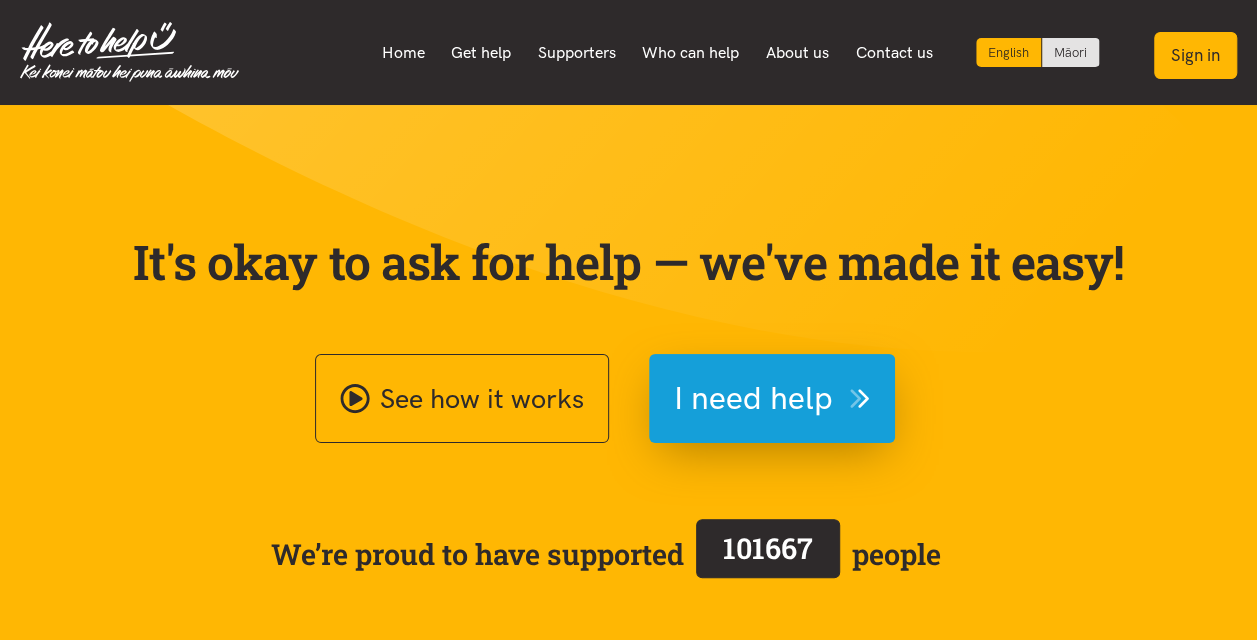 click on "Sign in" at bounding box center [1195, 55] 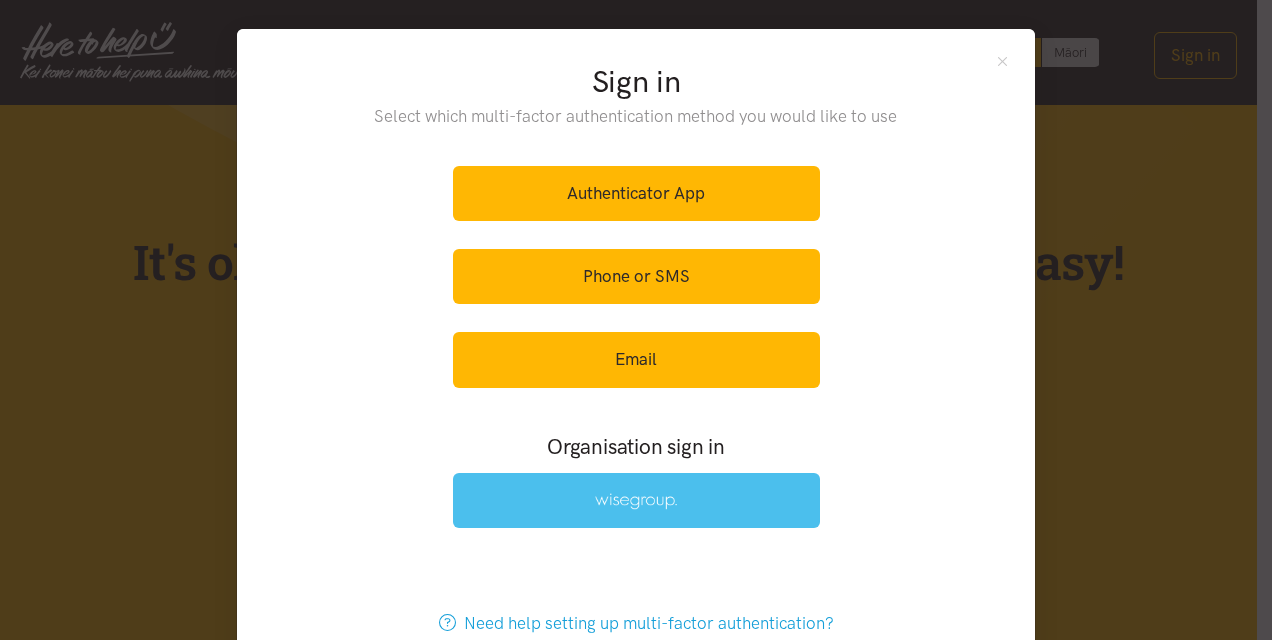 click at bounding box center [636, 500] 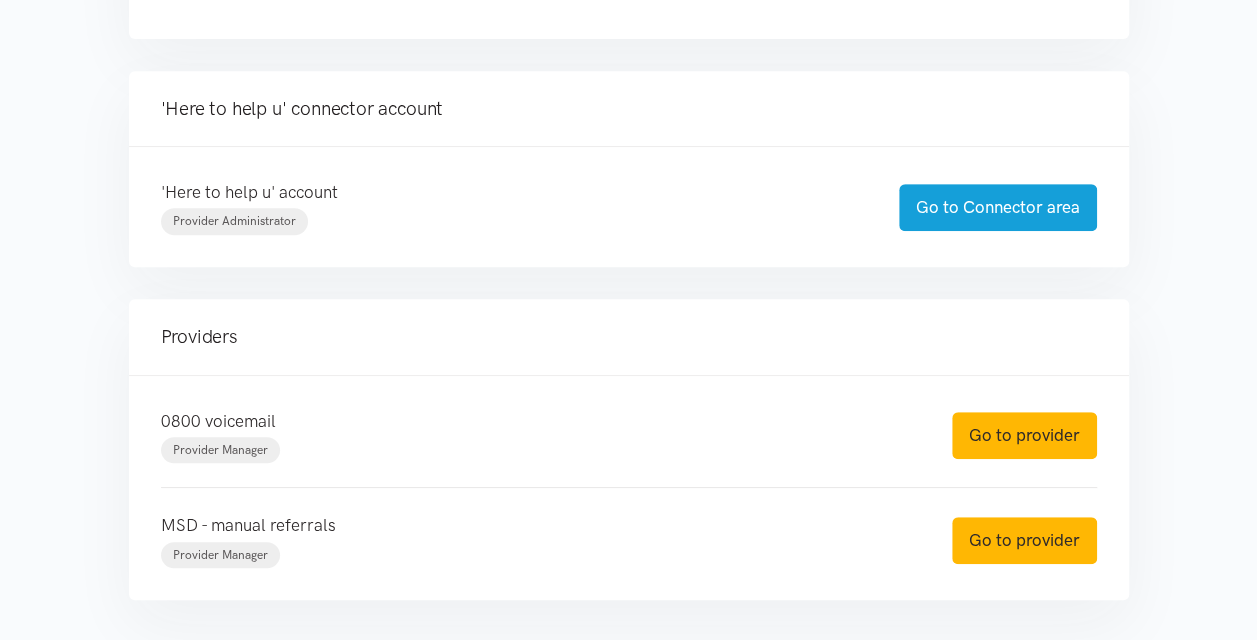 scroll, scrollTop: 416, scrollLeft: 0, axis: vertical 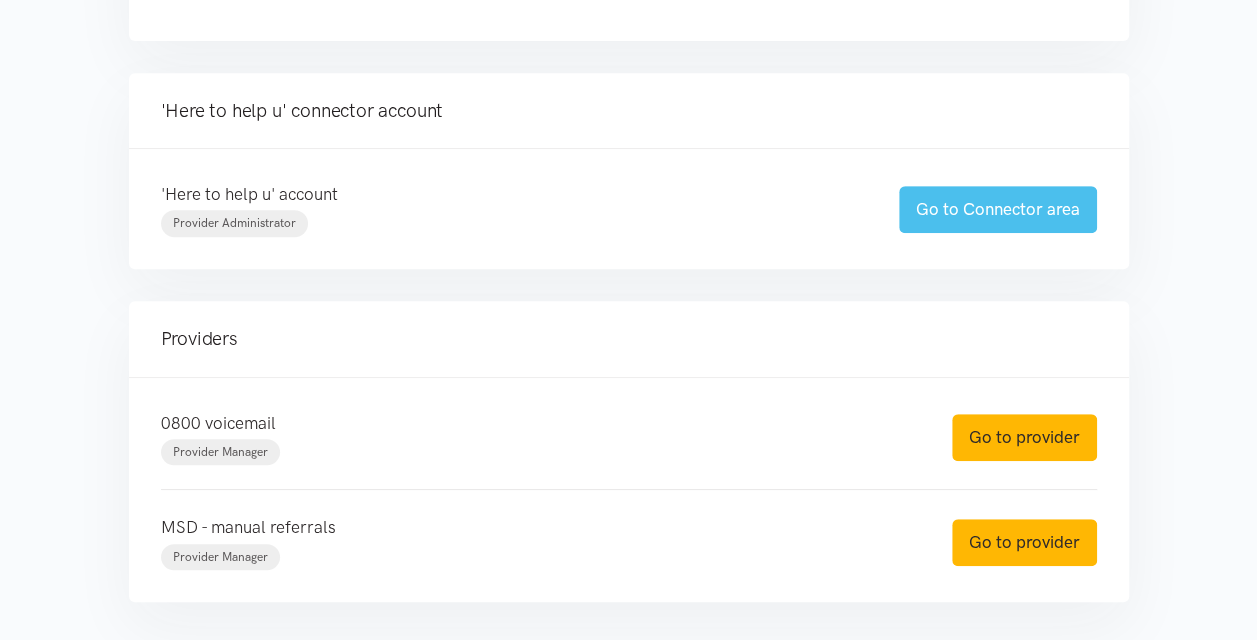 click on "Go to Connector area" at bounding box center [998, 209] 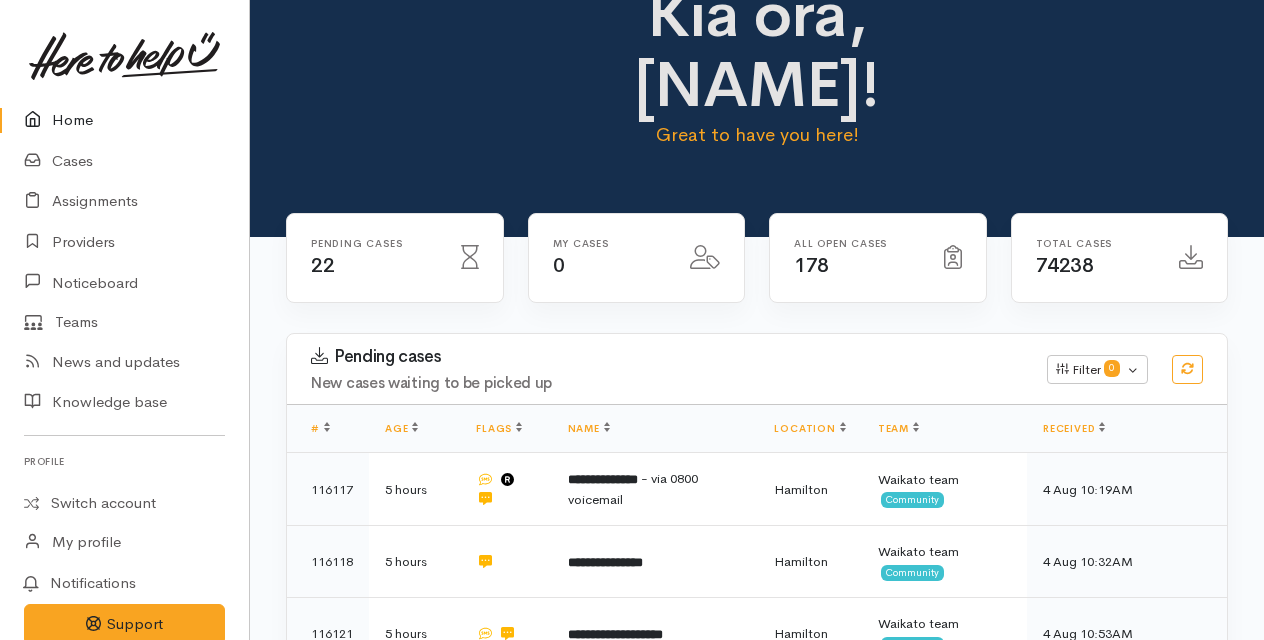 scroll, scrollTop: 0, scrollLeft: 0, axis: both 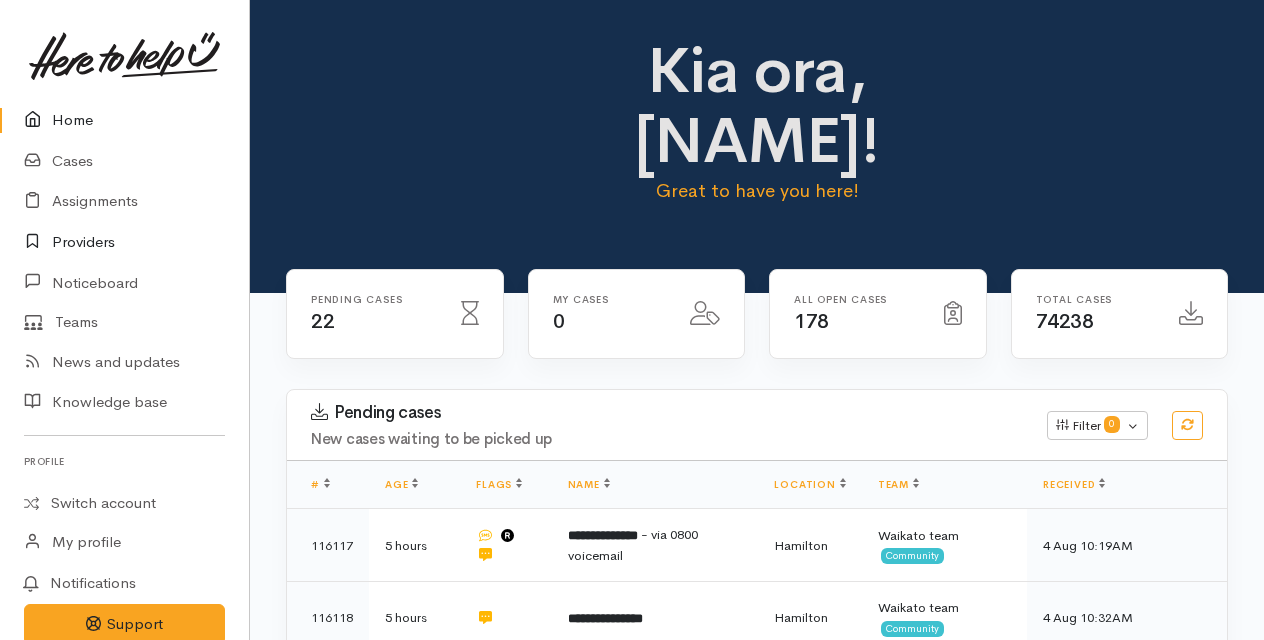 click on "Providers" at bounding box center (124, 242) 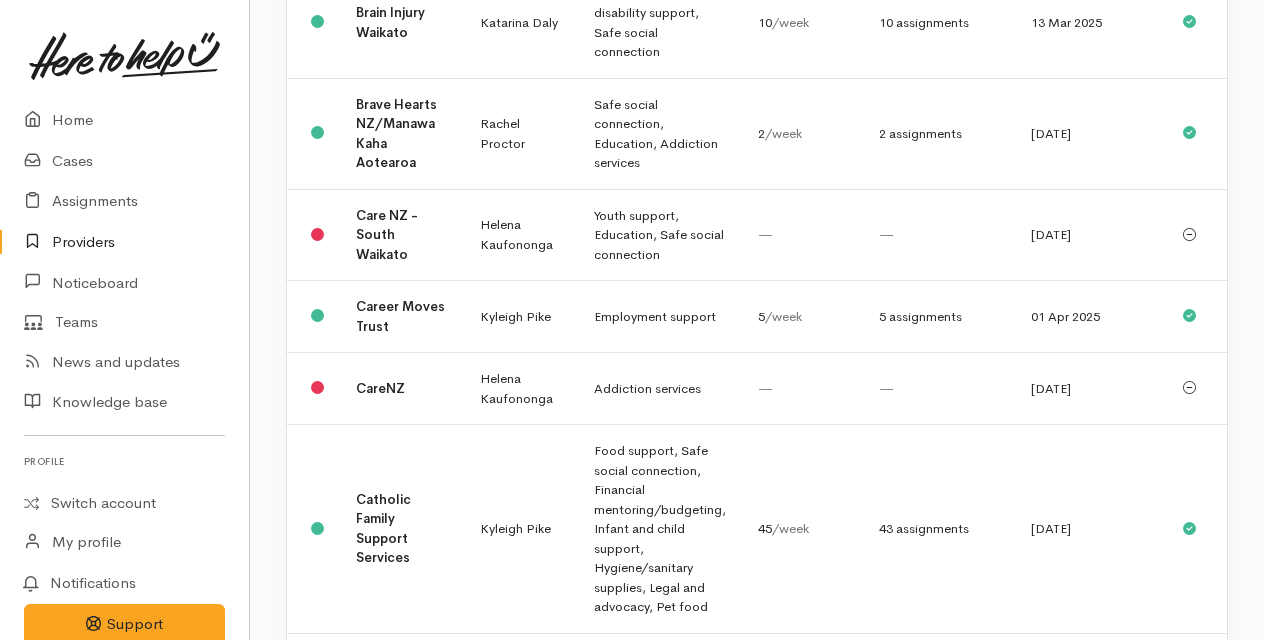 scroll, scrollTop: 919, scrollLeft: 0, axis: vertical 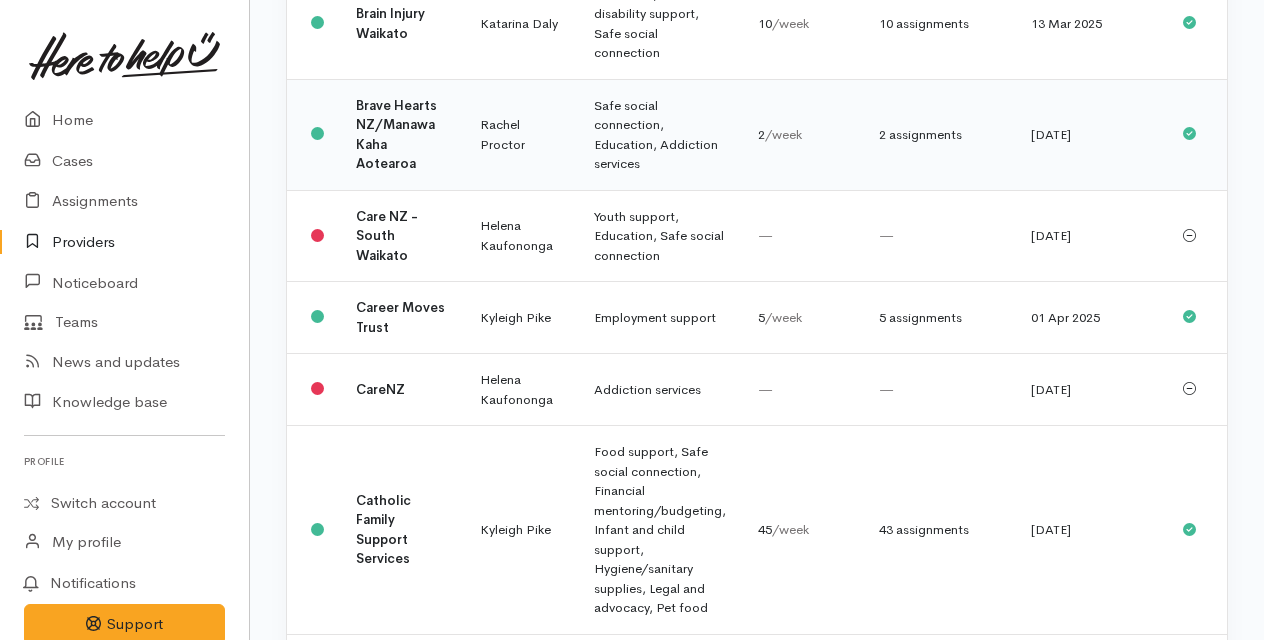 click on "Brave Hearts NZ/Manawa Kaha Aotearoa" at bounding box center (402, 134) 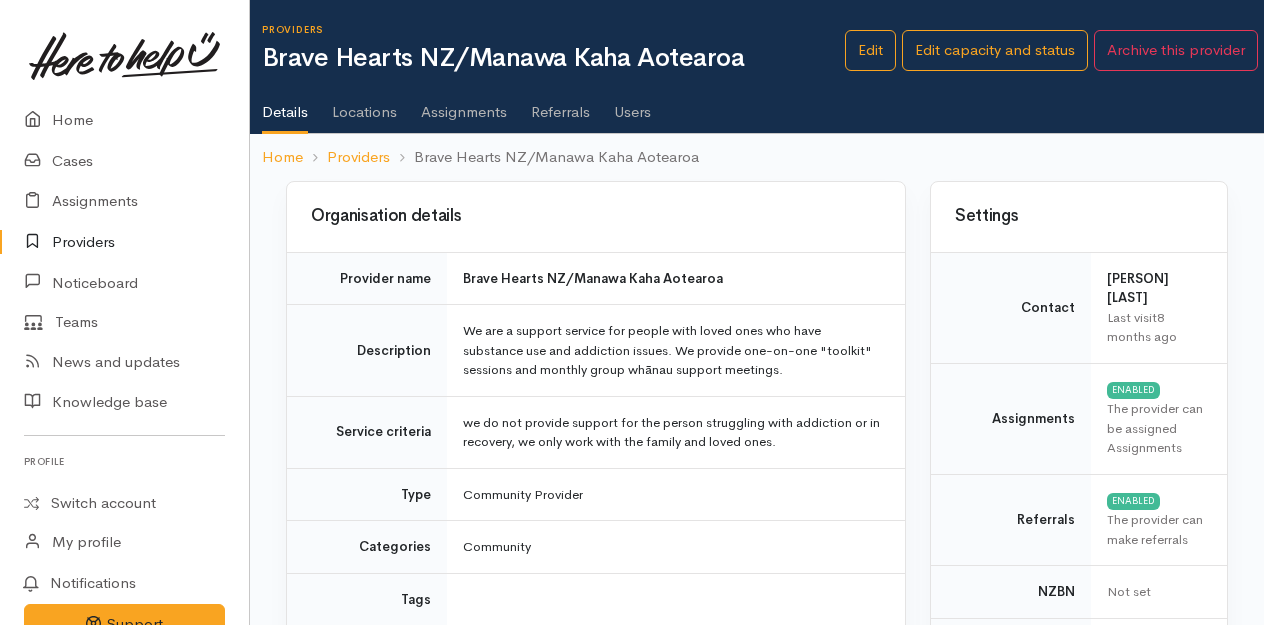 scroll, scrollTop: 0, scrollLeft: 0, axis: both 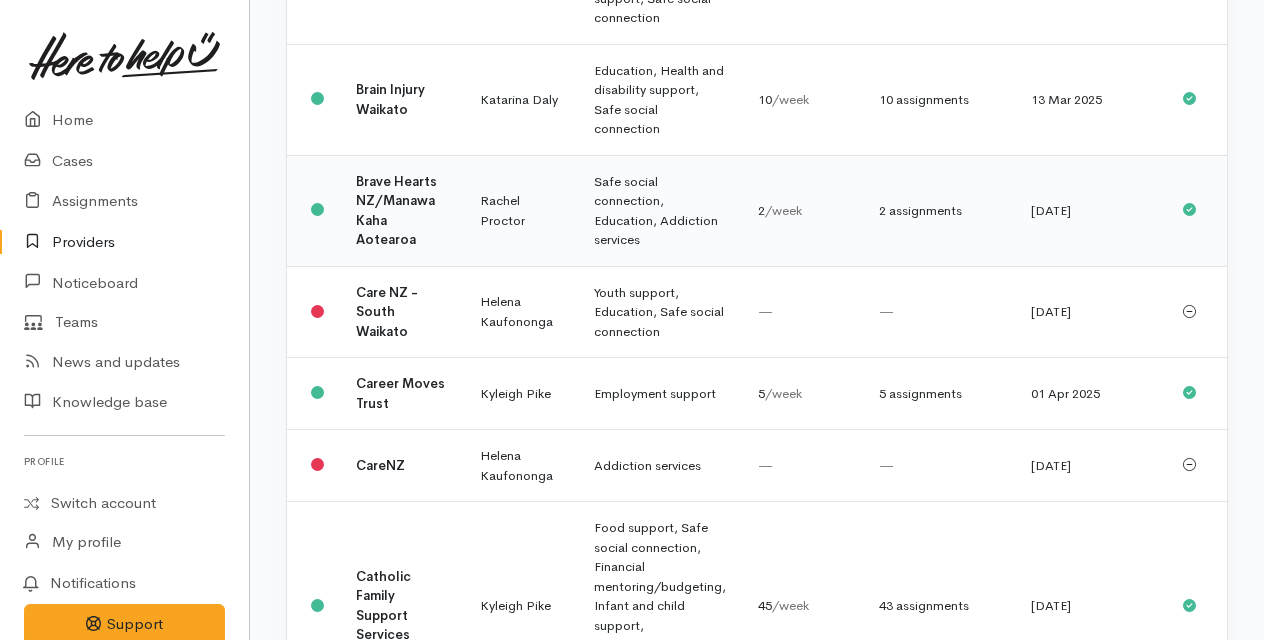 click on "Brave Hearts NZ/Manawa Kaha Aotearoa" at bounding box center [396, 211] 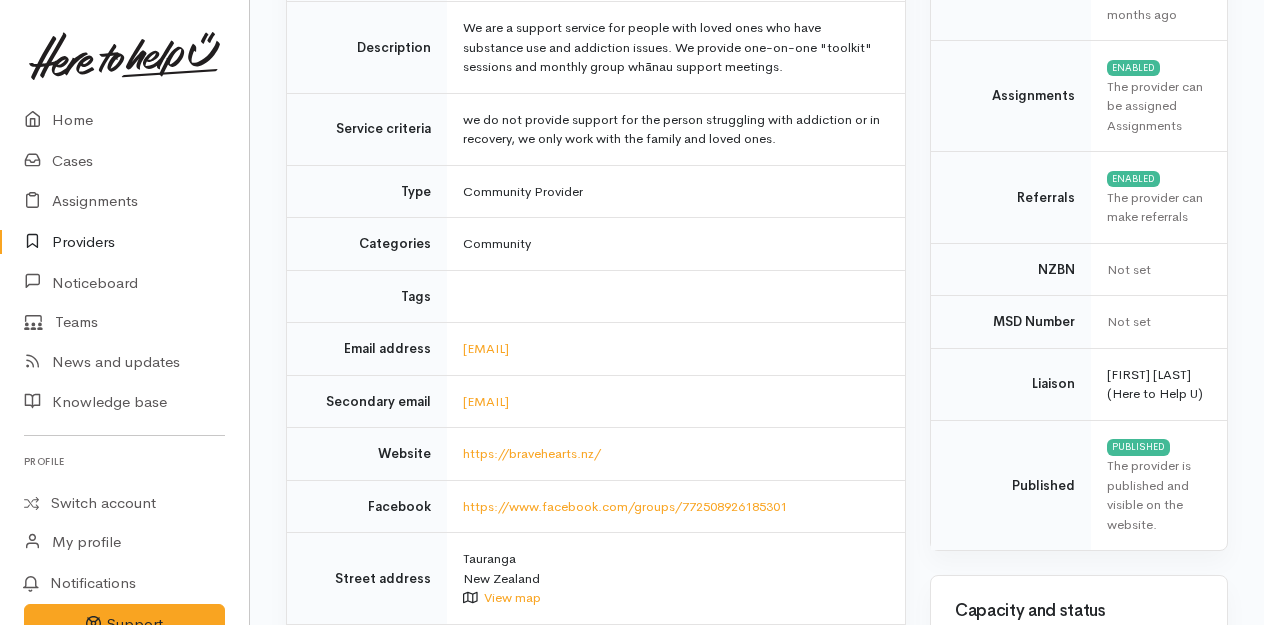 scroll, scrollTop: 305, scrollLeft: 0, axis: vertical 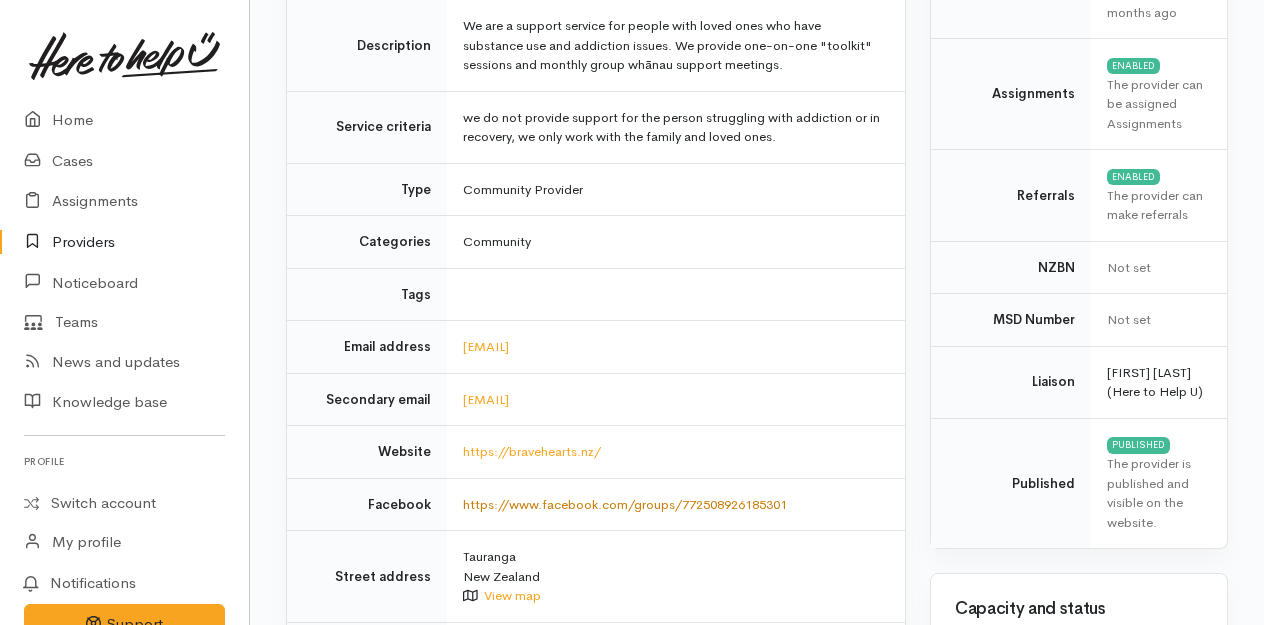 click on "https://www.facebook.com/groups/772508926185301" at bounding box center [625, 504] 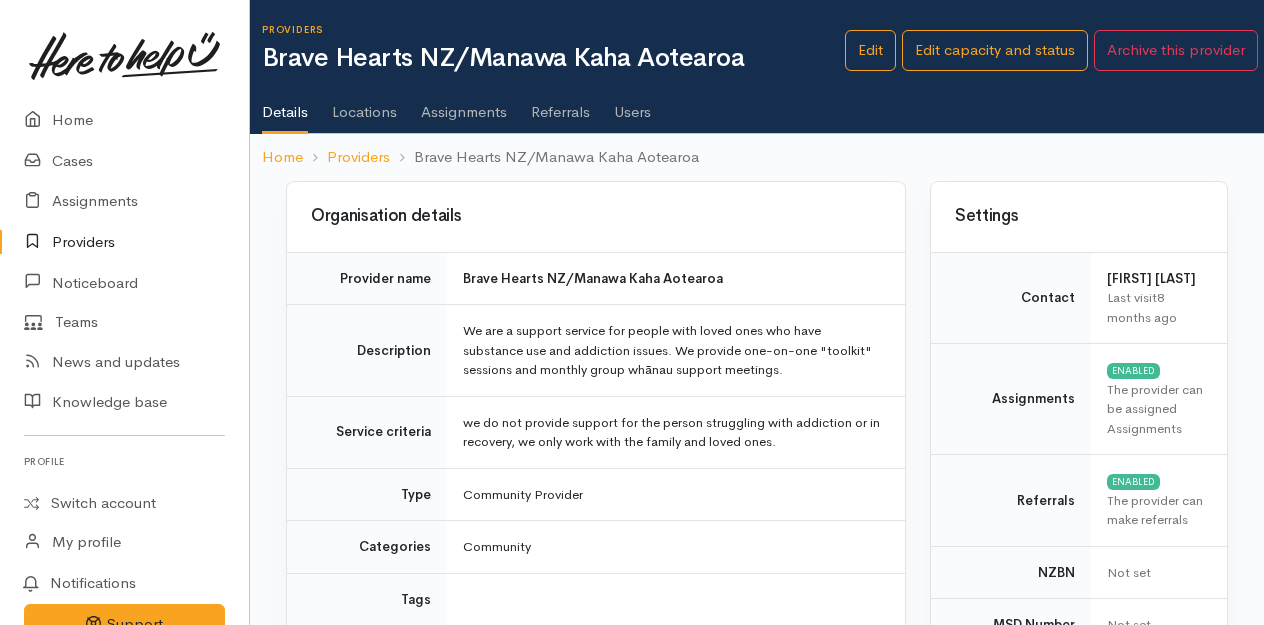 scroll, scrollTop: 268, scrollLeft: 0, axis: vertical 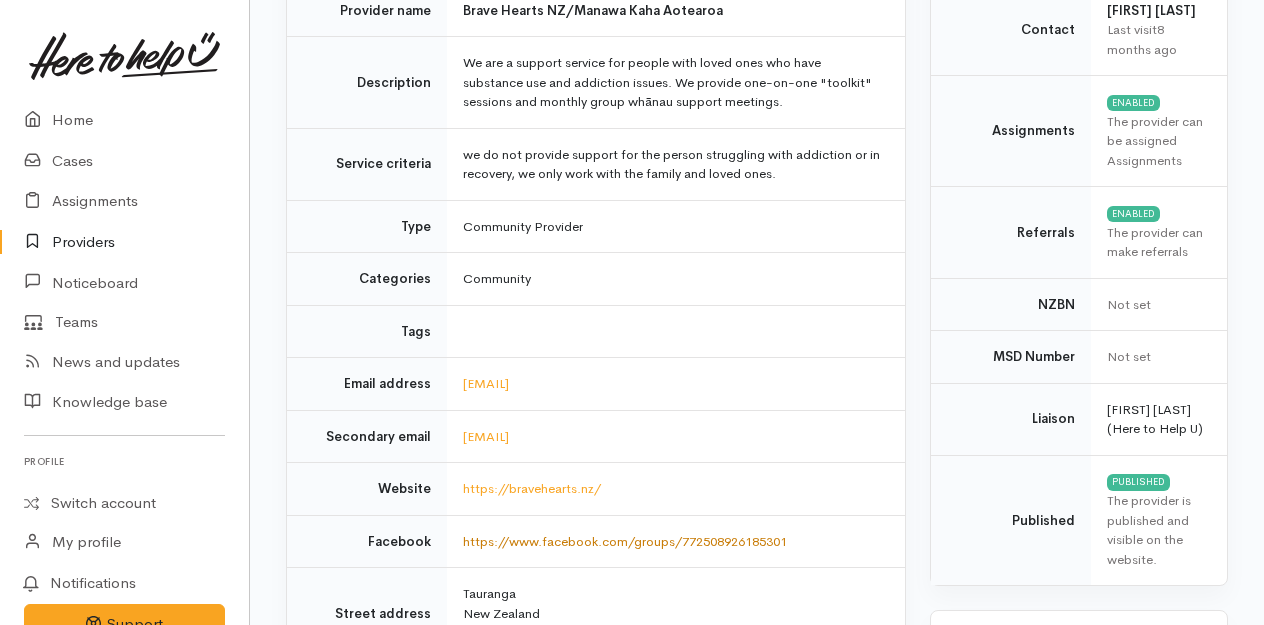 drag, startPoint x: 500, startPoint y: 544, endPoint x: 466, endPoint y: 535, distance: 35.17101 